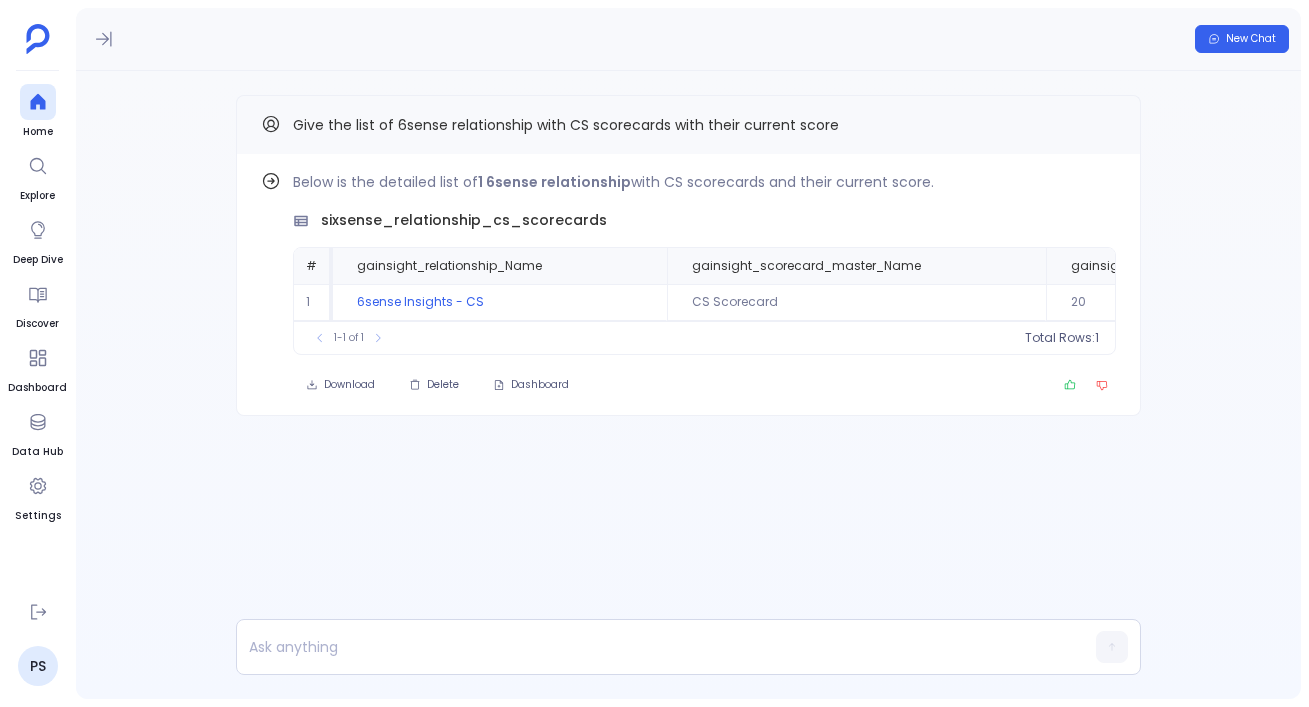 scroll, scrollTop: 0, scrollLeft: 0, axis: both 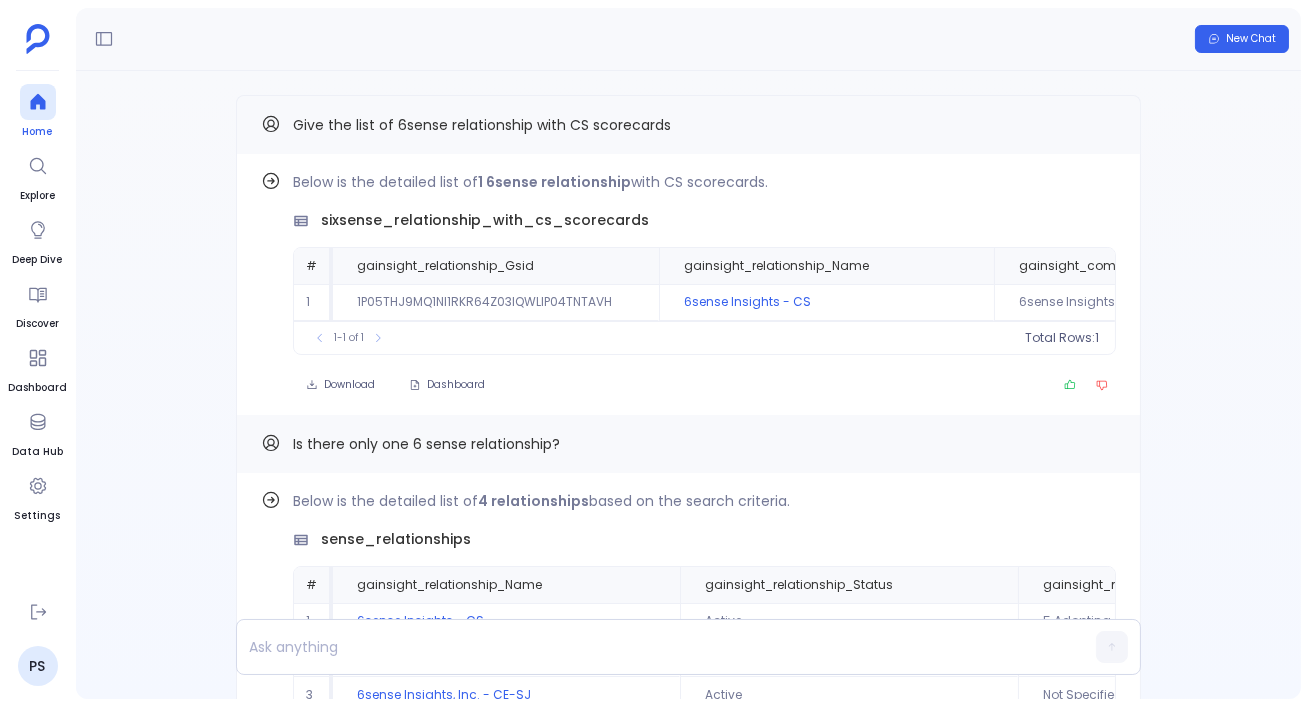 click at bounding box center (37, 102) 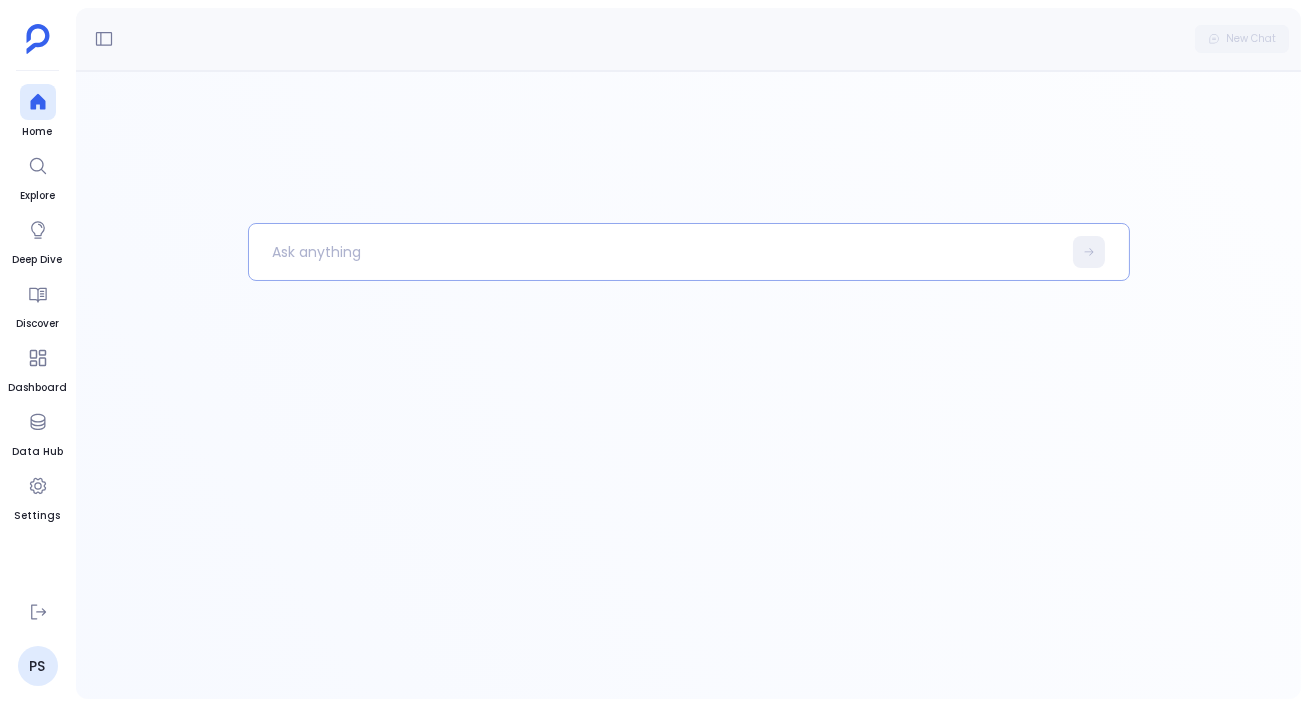 click at bounding box center [655, 252] 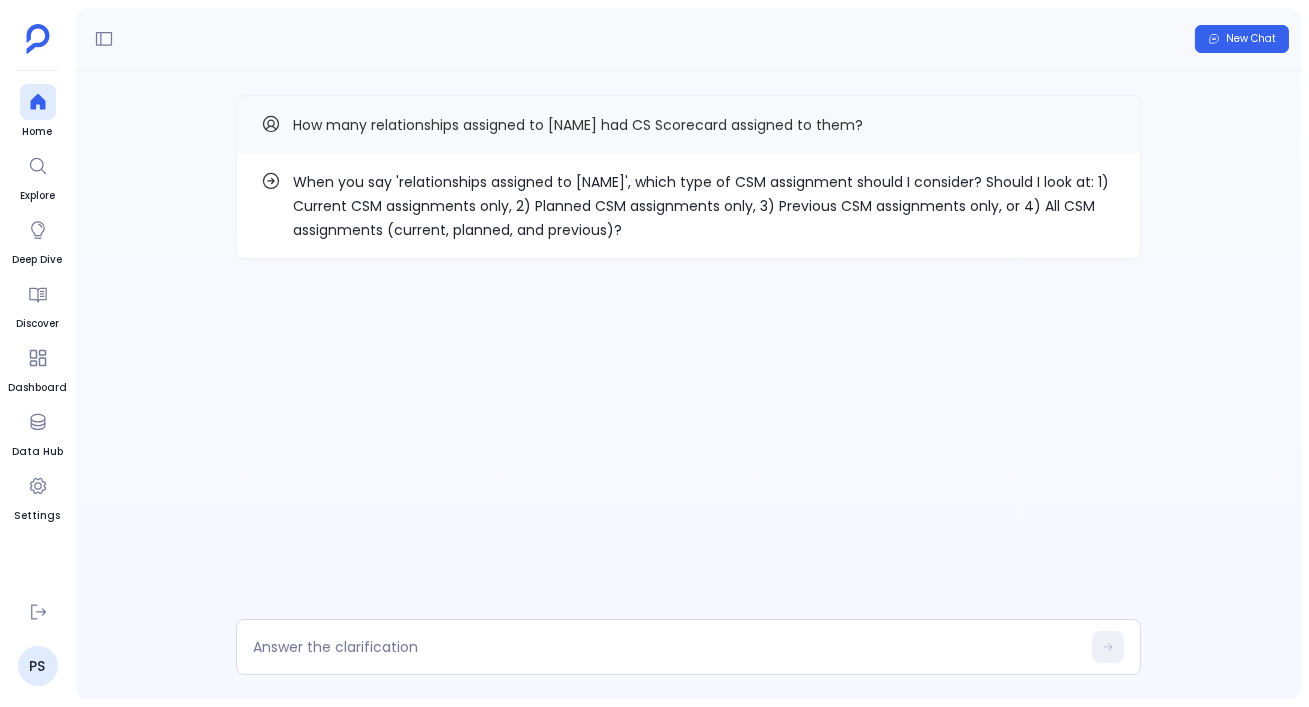 click on "When you say 'relationships assigned to Aman Jha', which type of CSM assignment should I consider? Should I look at: 1) Current CSM assignments only, 2) Planned CSM assignments only, 3) Previous CSM assignments only, or 4) All CSM assignments (current, planned, and previous)?" at bounding box center [704, 206] 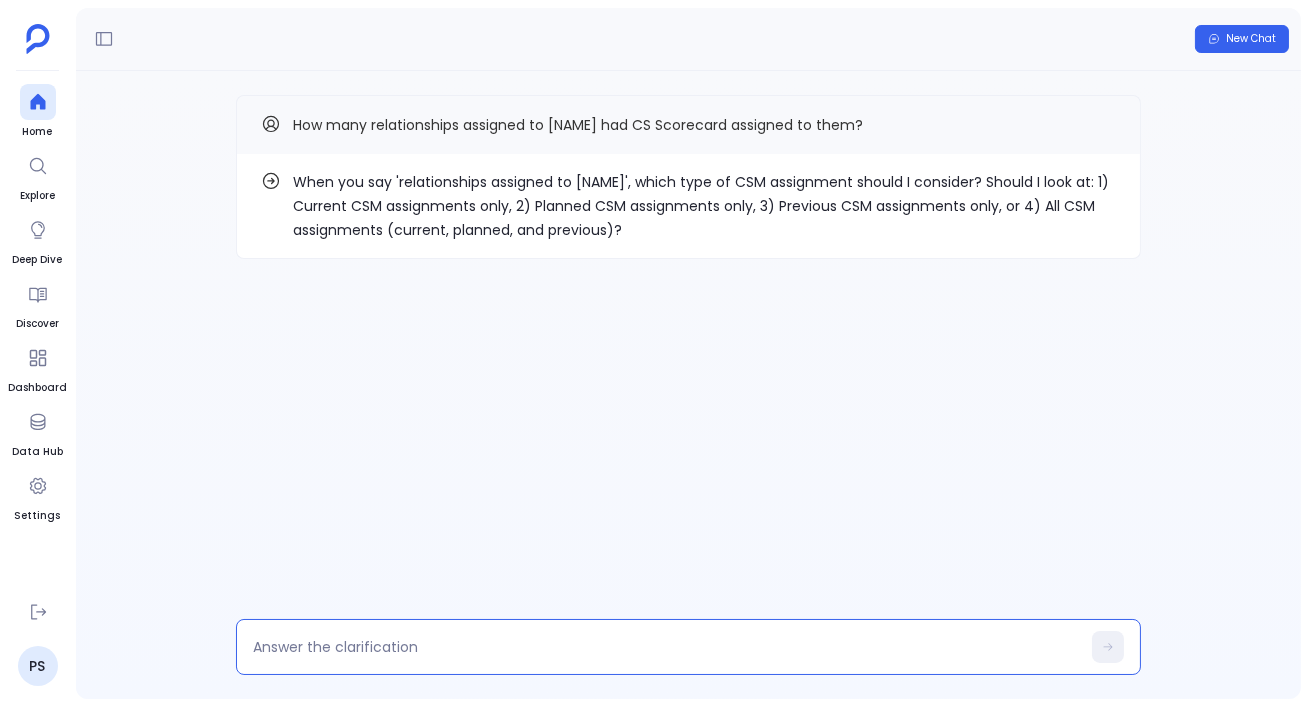 click at bounding box center [666, 647] 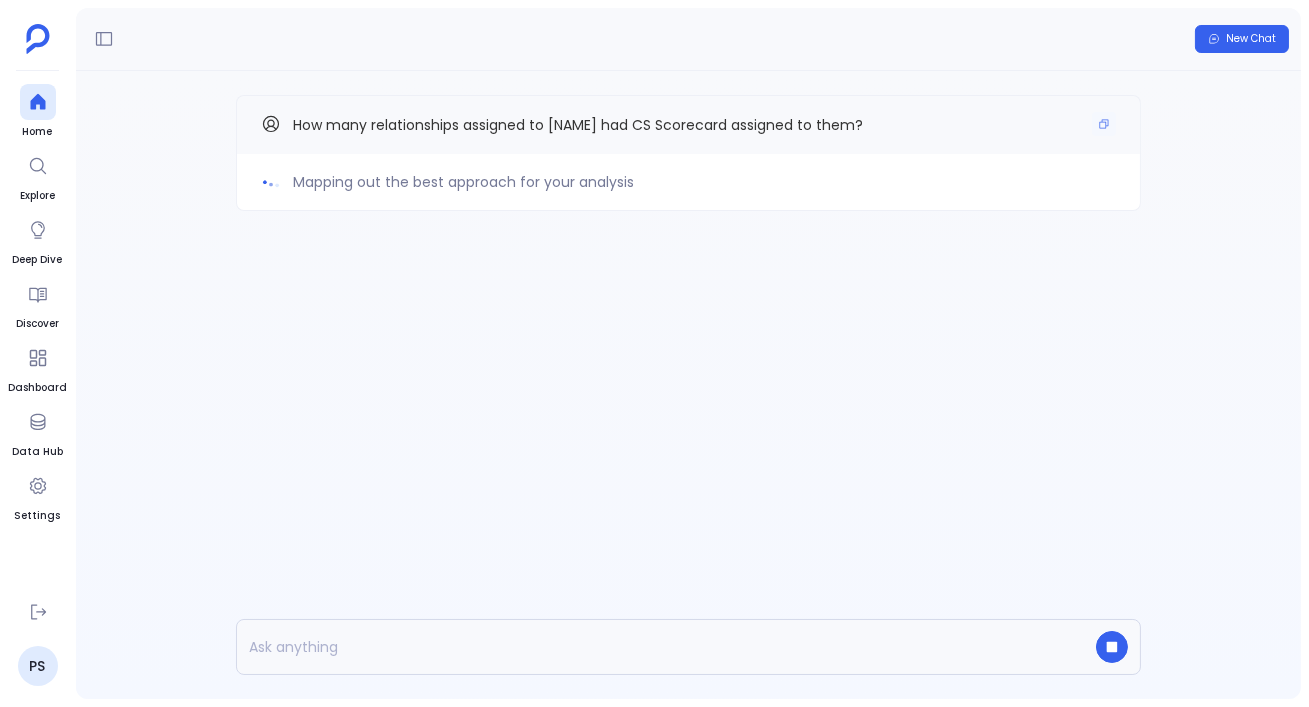 drag, startPoint x: 288, startPoint y: 120, endPoint x: 1081, endPoint y: 128, distance: 793.04034 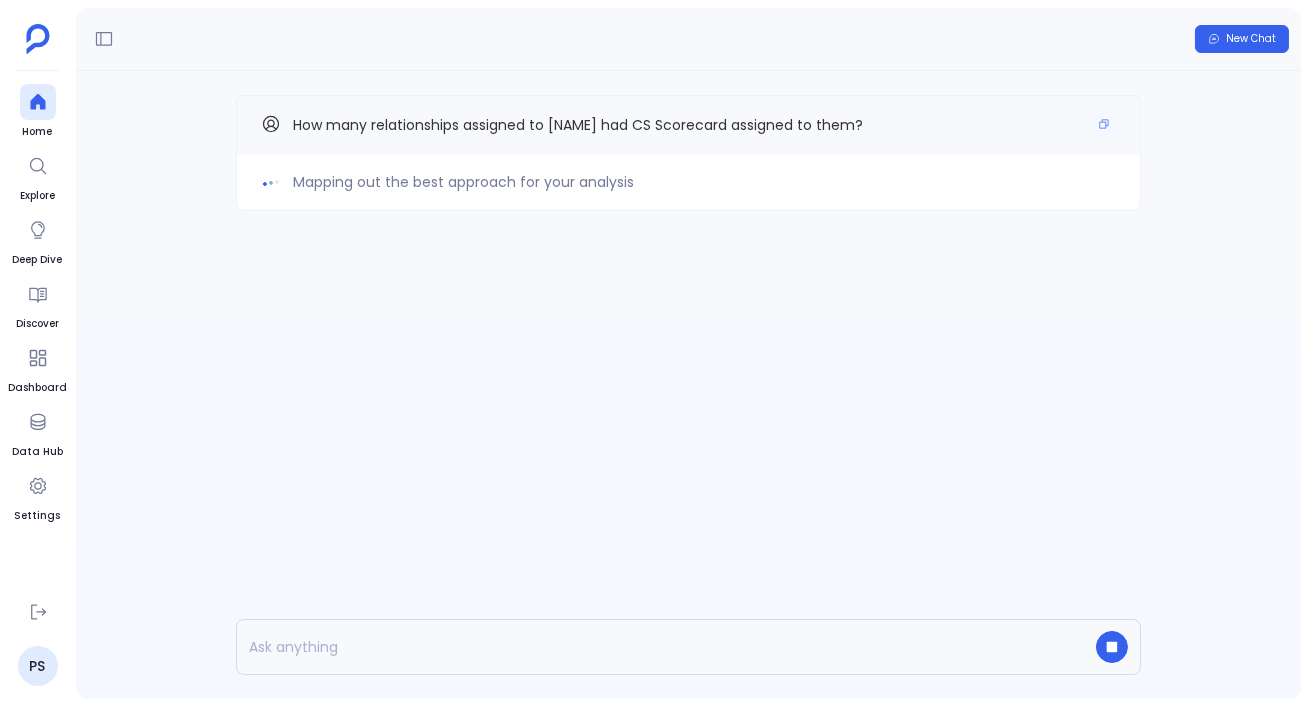 click on "How many relationships assigned to
Aman Jha had CS Scorecard assigned to them?" at bounding box center [688, 125] 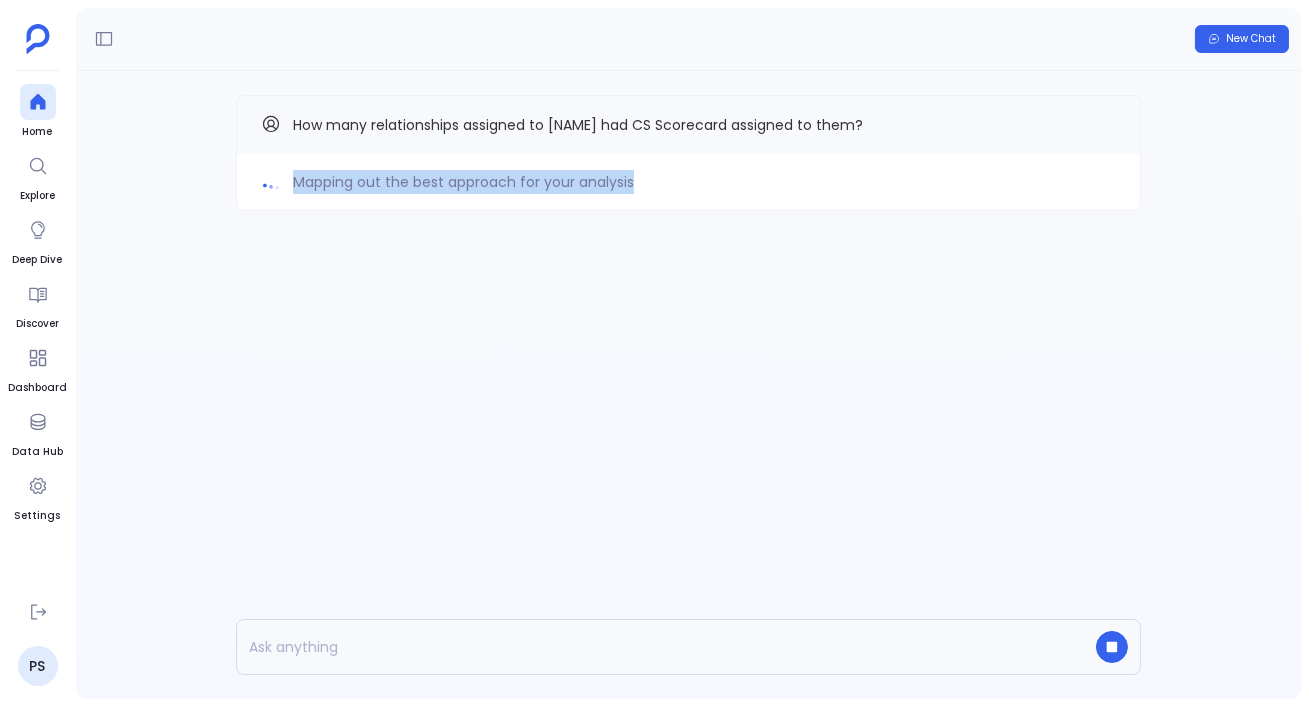 drag, startPoint x: 302, startPoint y: 183, endPoint x: 826, endPoint y: 179, distance: 524.01526 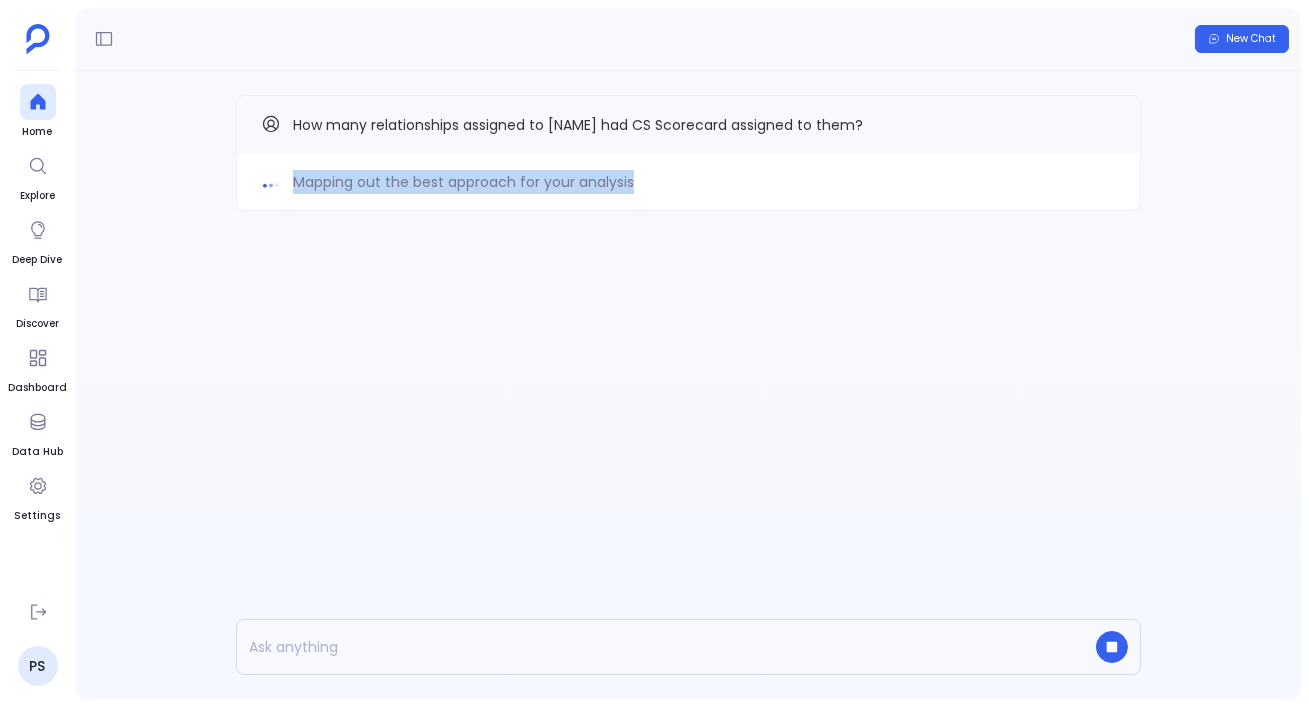 click on "Mapping out the best approach for your analysis" at bounding box center [688, 182] 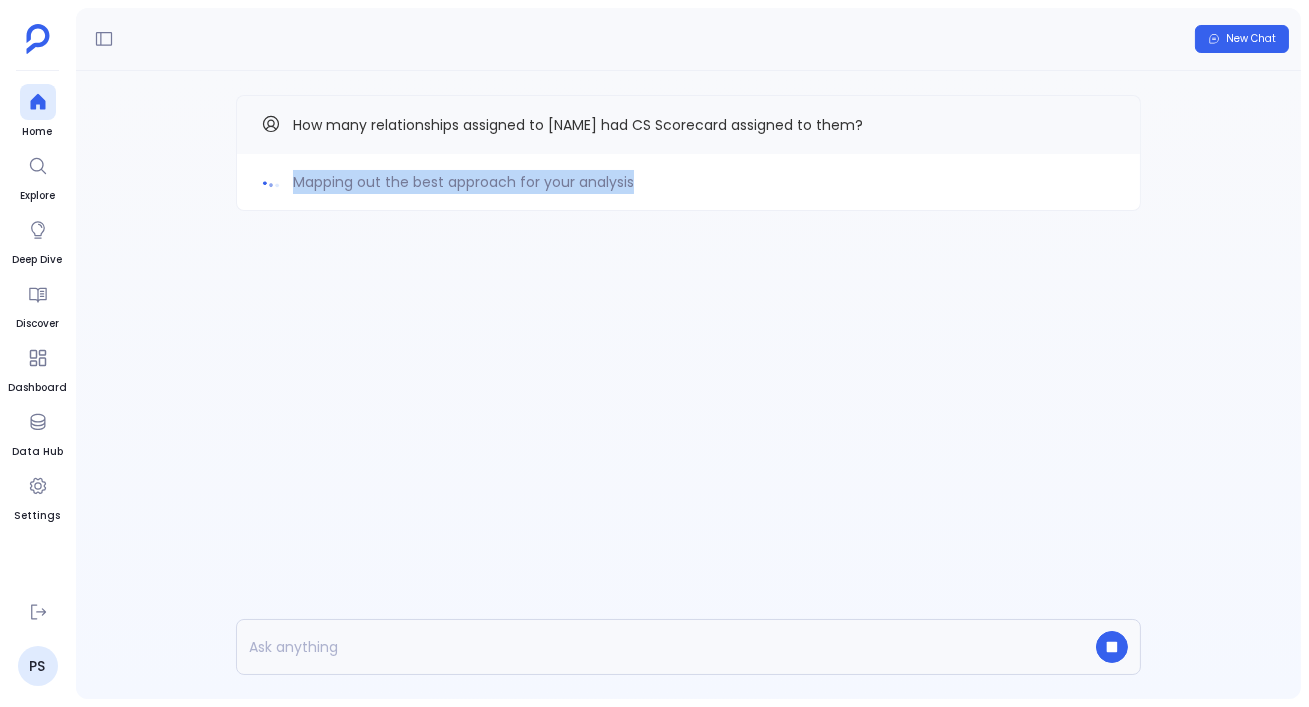 click on "Mapping out the best approach for your analysis" at bounding box center (688, 182) 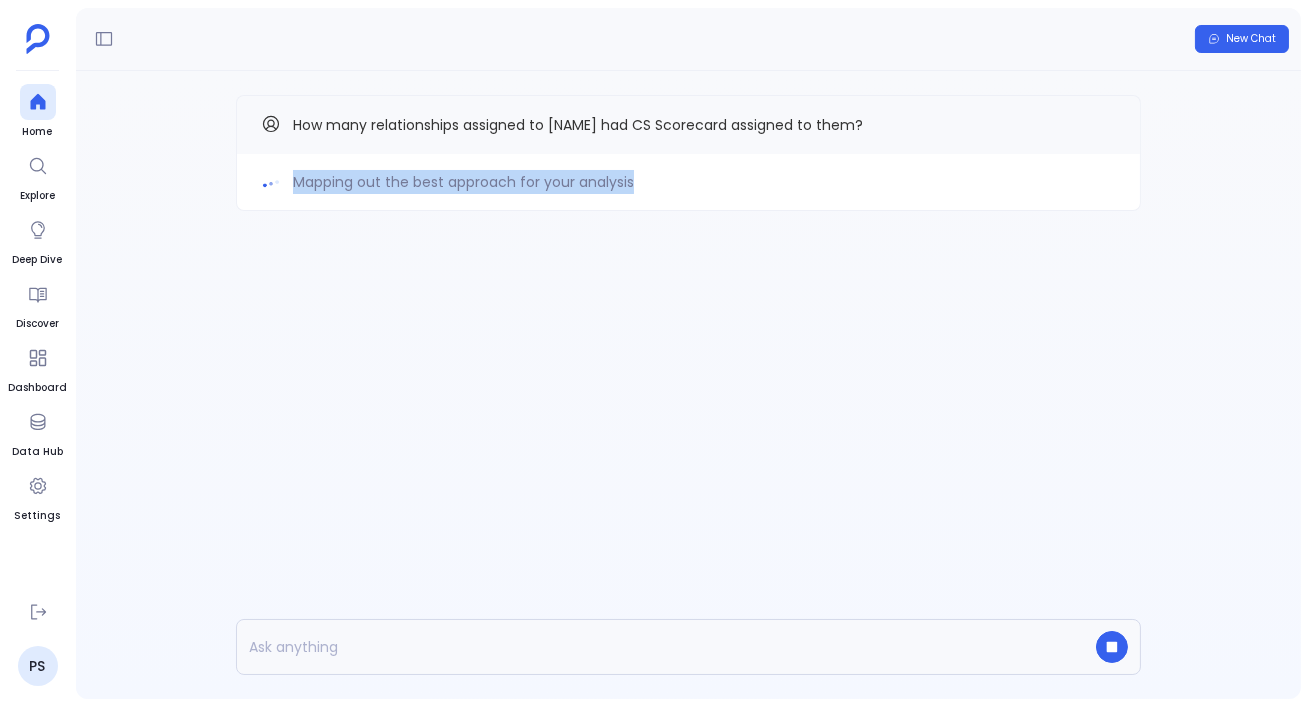 drag, startPoint x: 292, startPoint y: 175, endPoint x: 685, endPoint y: 172, distance: 393.01144 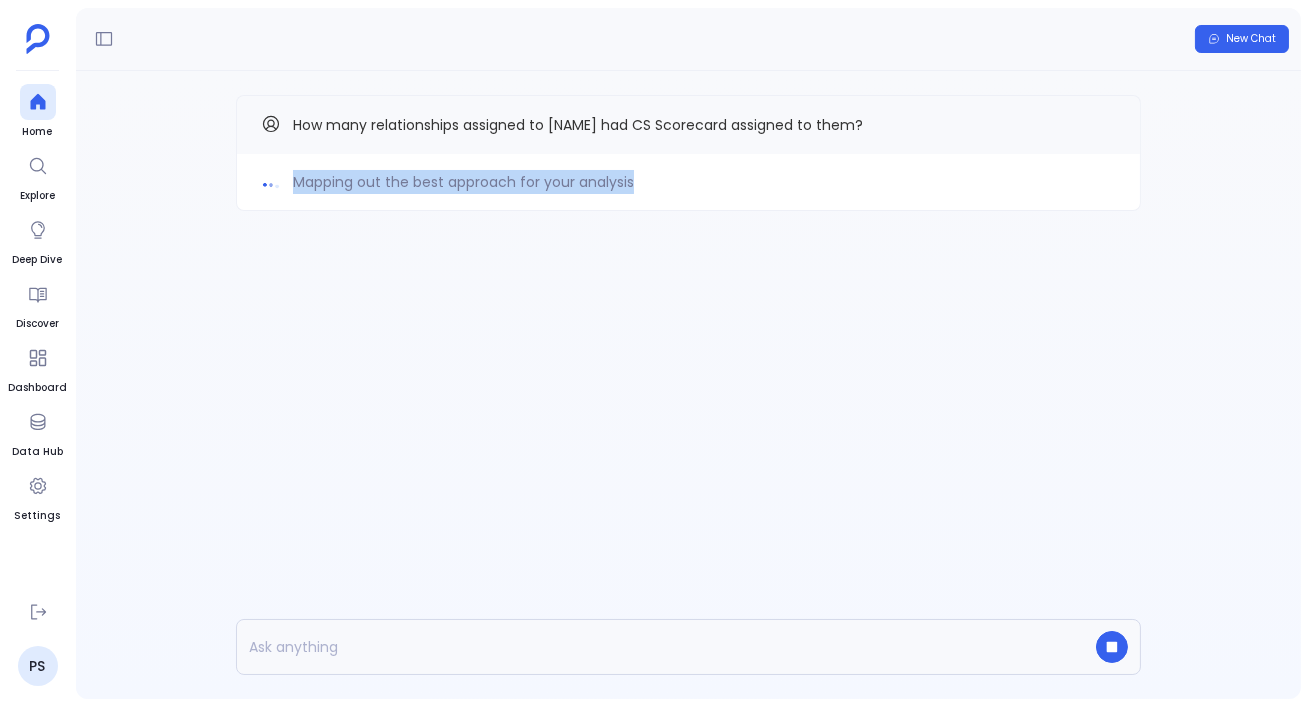 click on "Mapping out the best approach for your analysis" at bounding box center (688, 182) 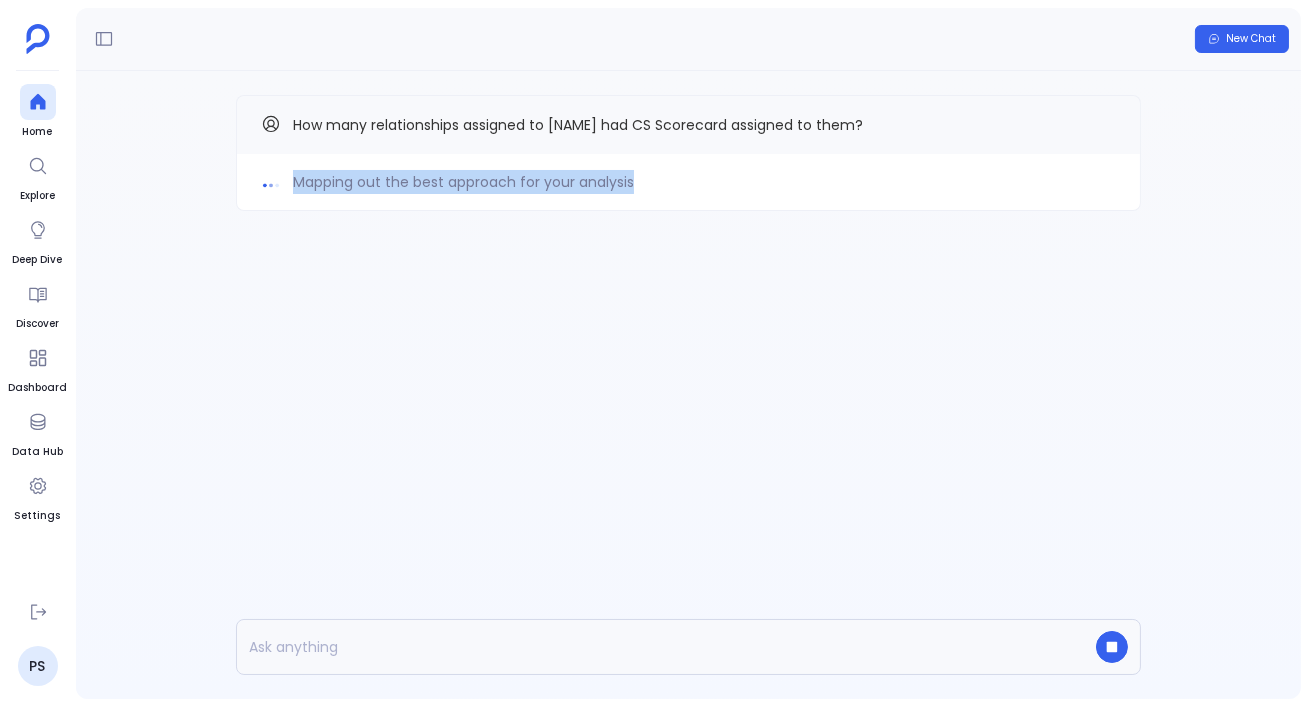 click on "Mapping out the best approach for your analysis" at bounding box center (688, 182) 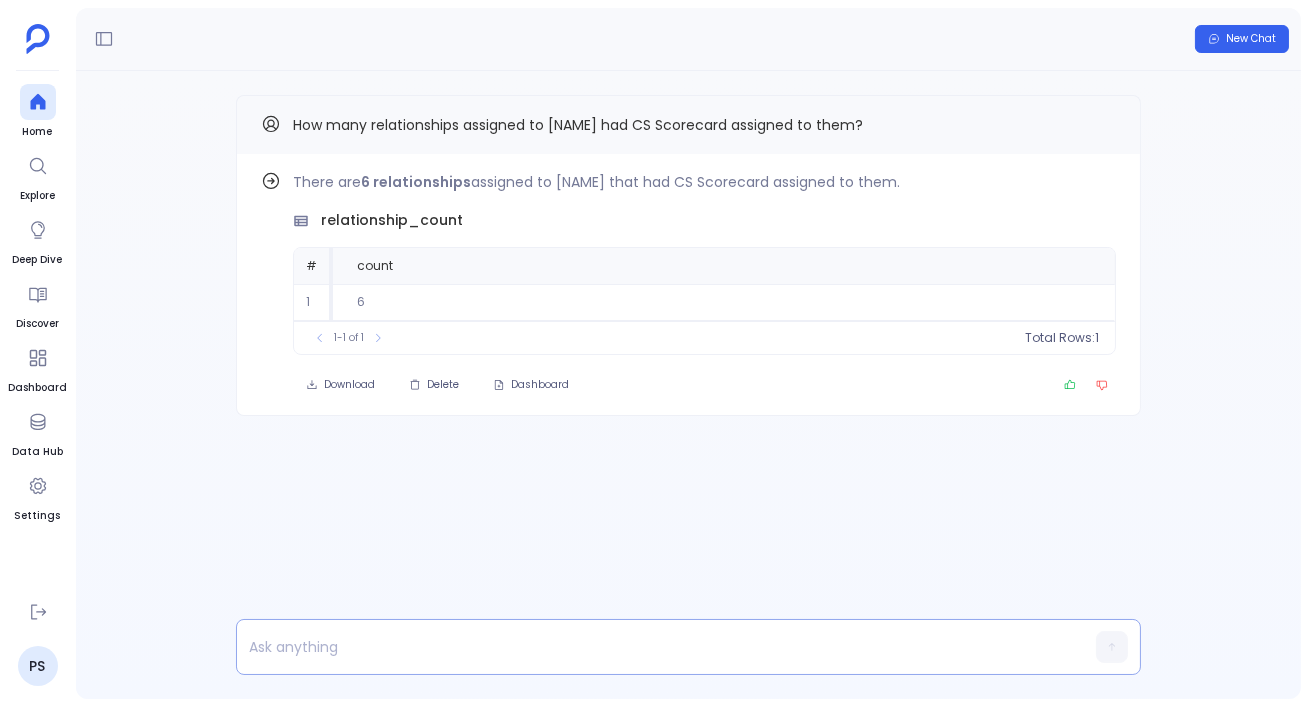 click at bounding box center (650, 647) 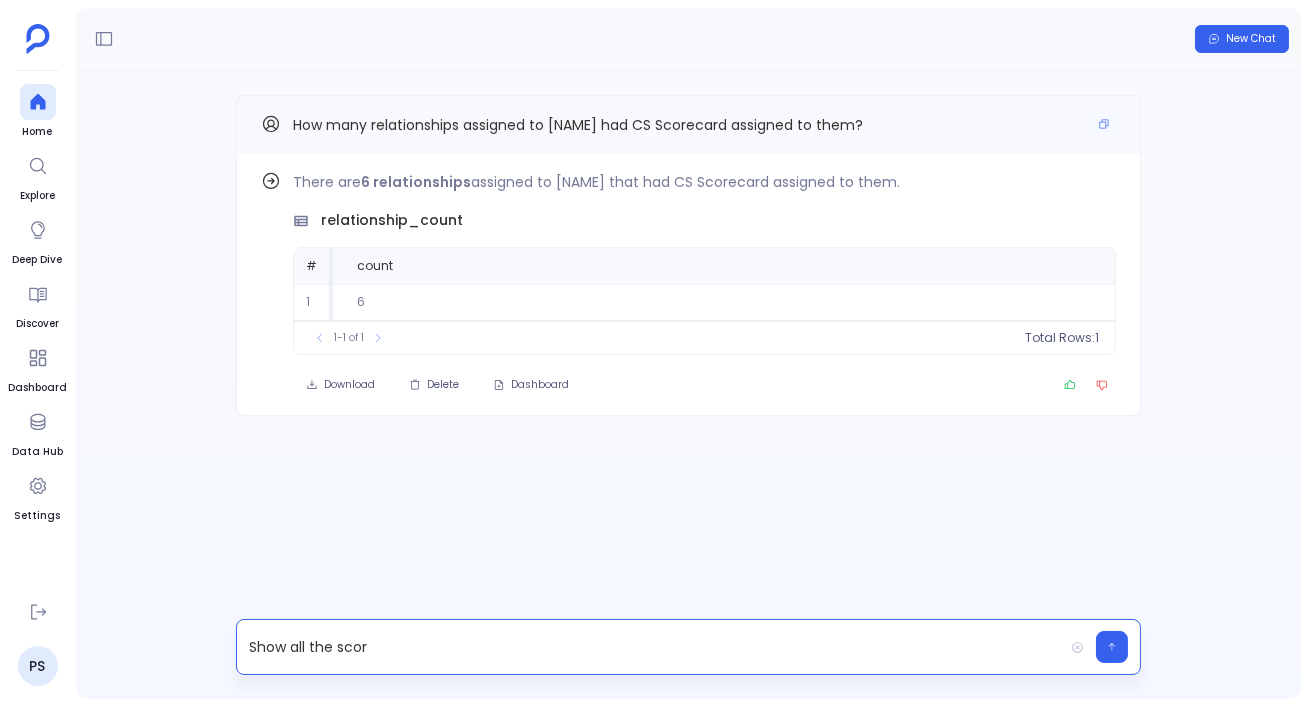 drag, startPoint x: 293, startPoint y: 119, endPoint x: 864, endPoint y: 153, distance: 572.01135 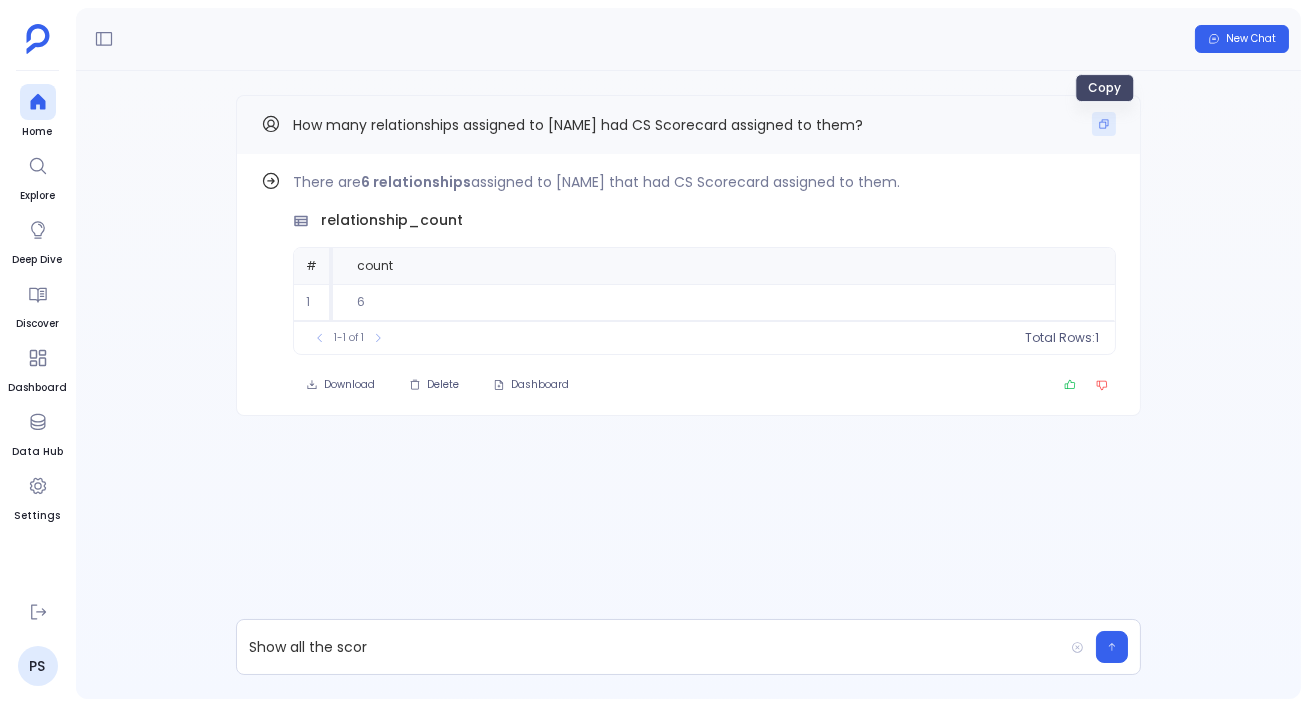 click at bounding box center (1104, 124) 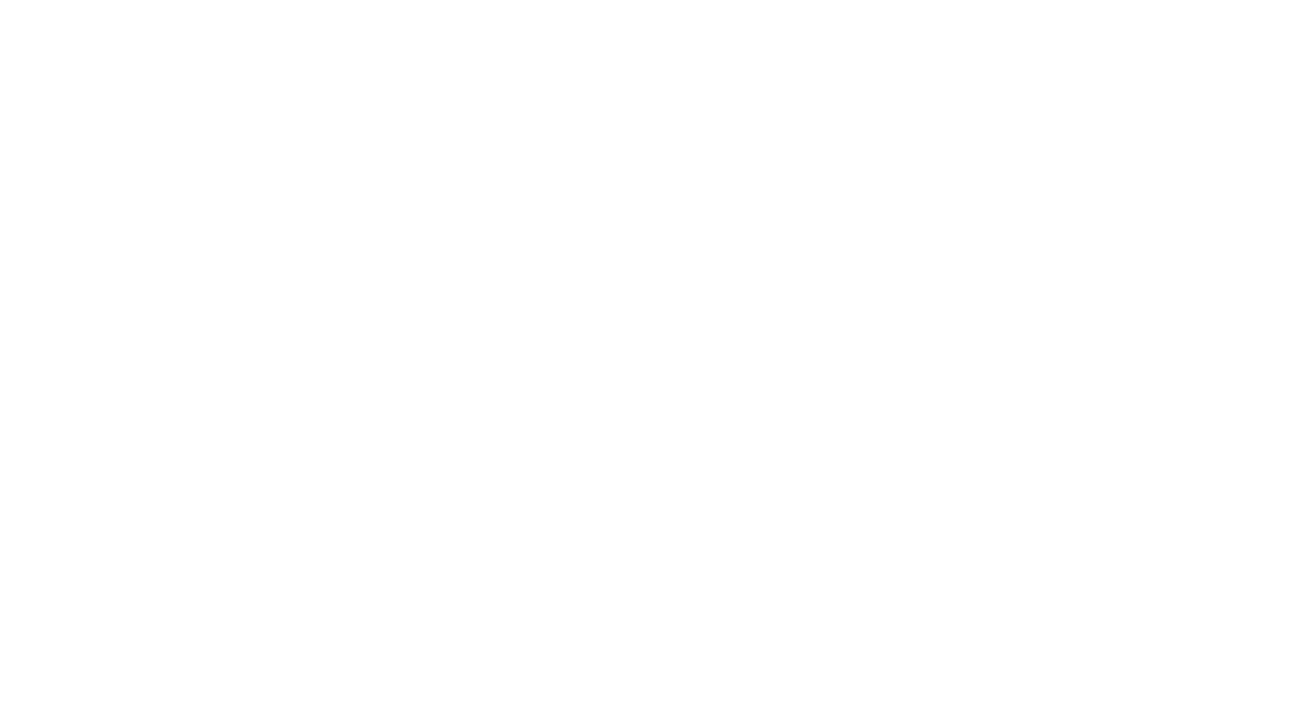 scroll, scrollTop: 0, scrollLeft: 0, axis: both 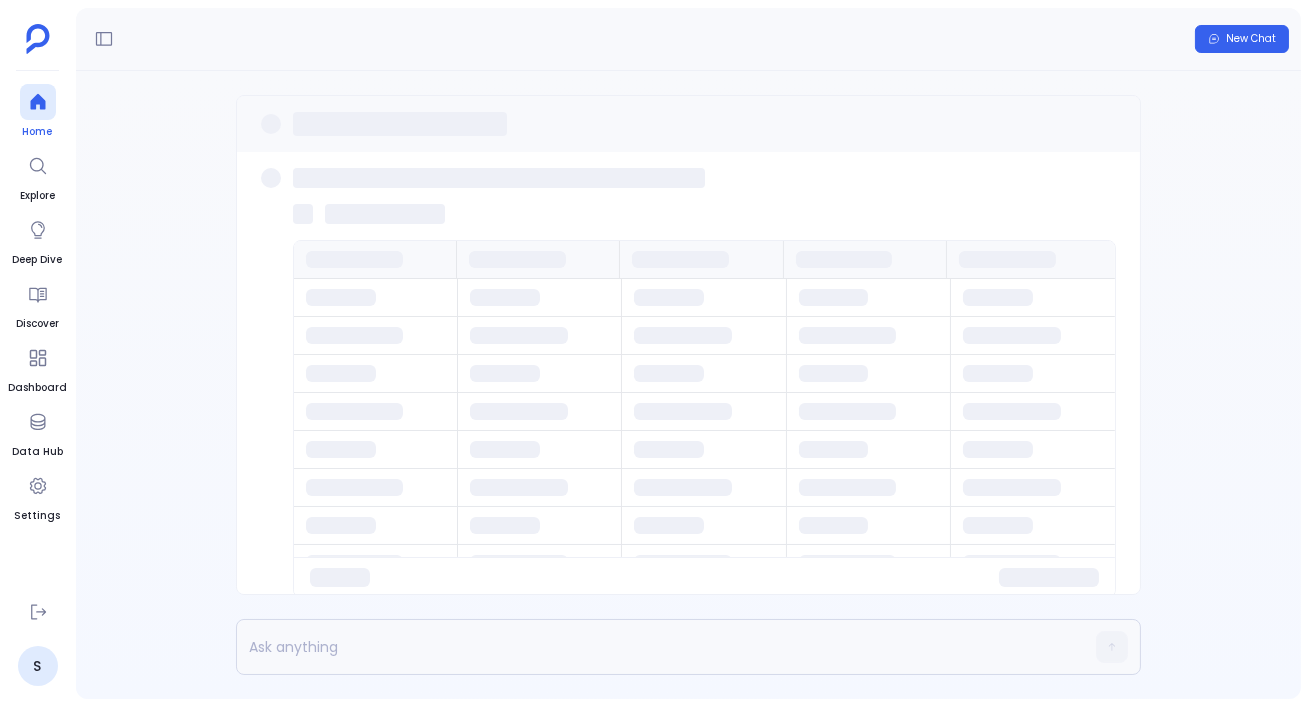 click at bounding box center (38, 102) 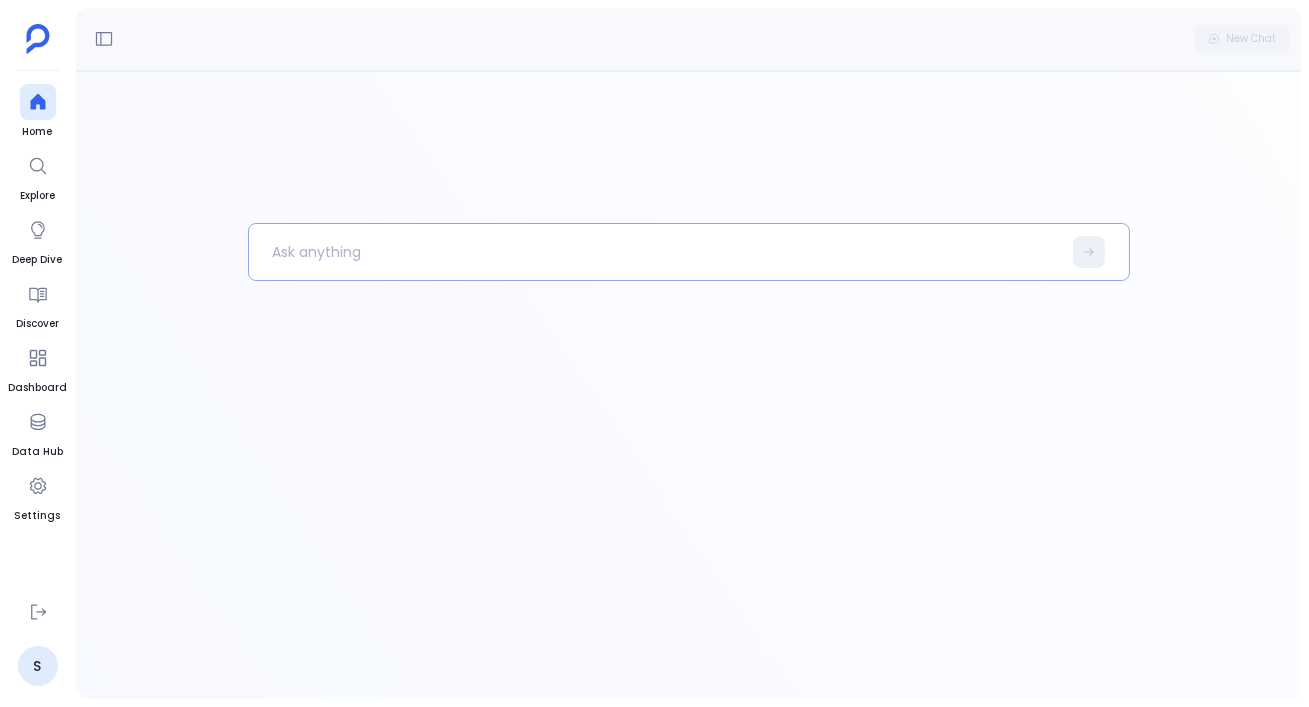 click at bounding box center [655, 252] 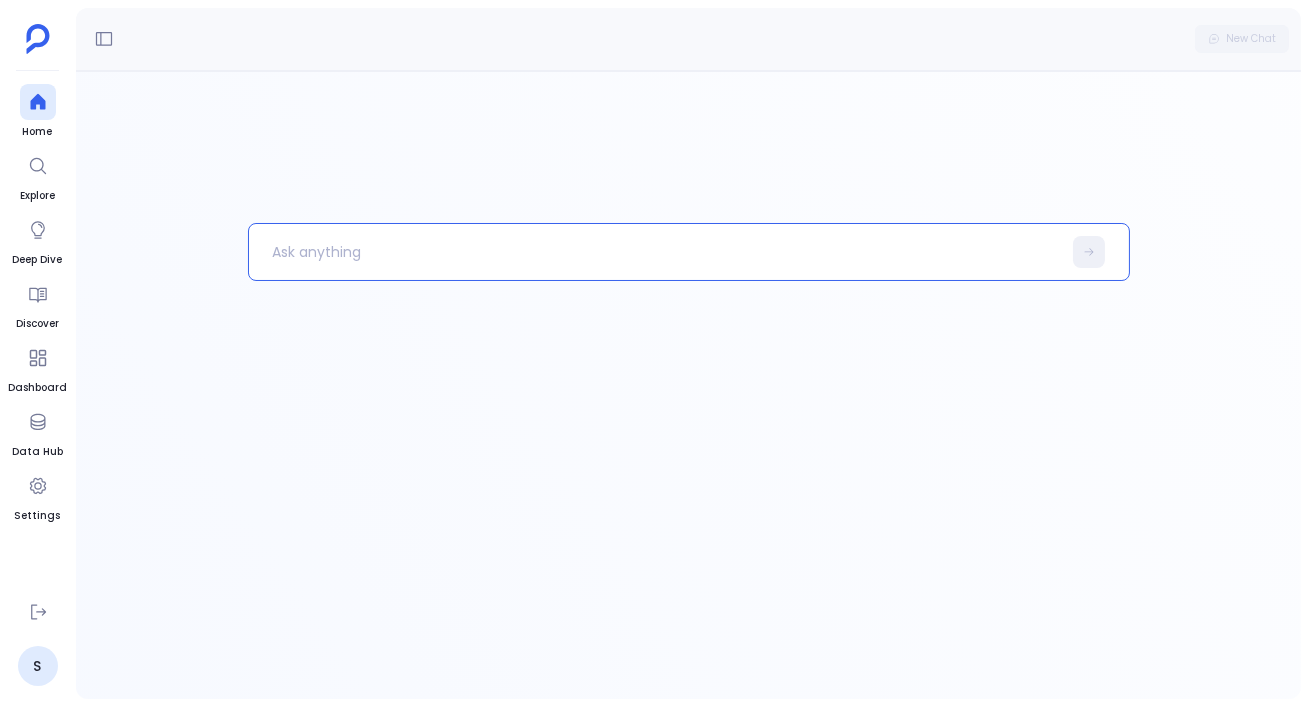 paste 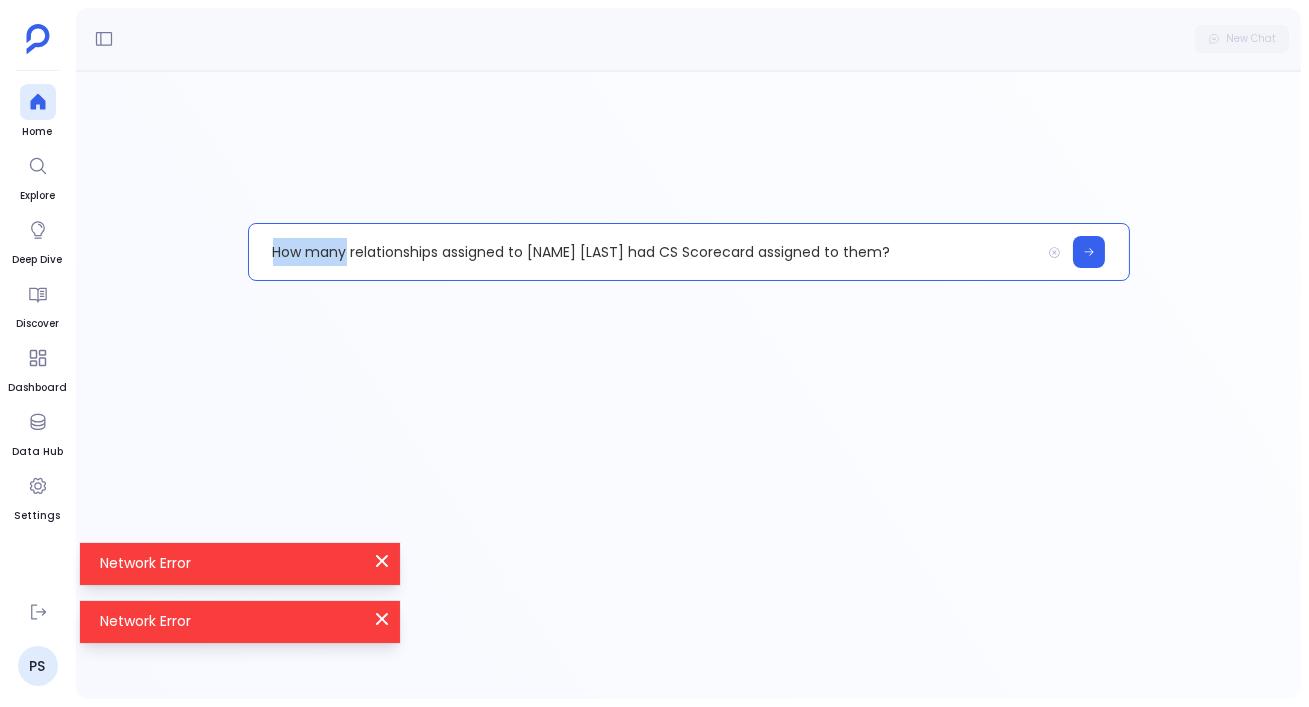 drag, startPoint x: 346, startPoint y: 255, endPoint x: 219, endPoint y: 255, distance: 127 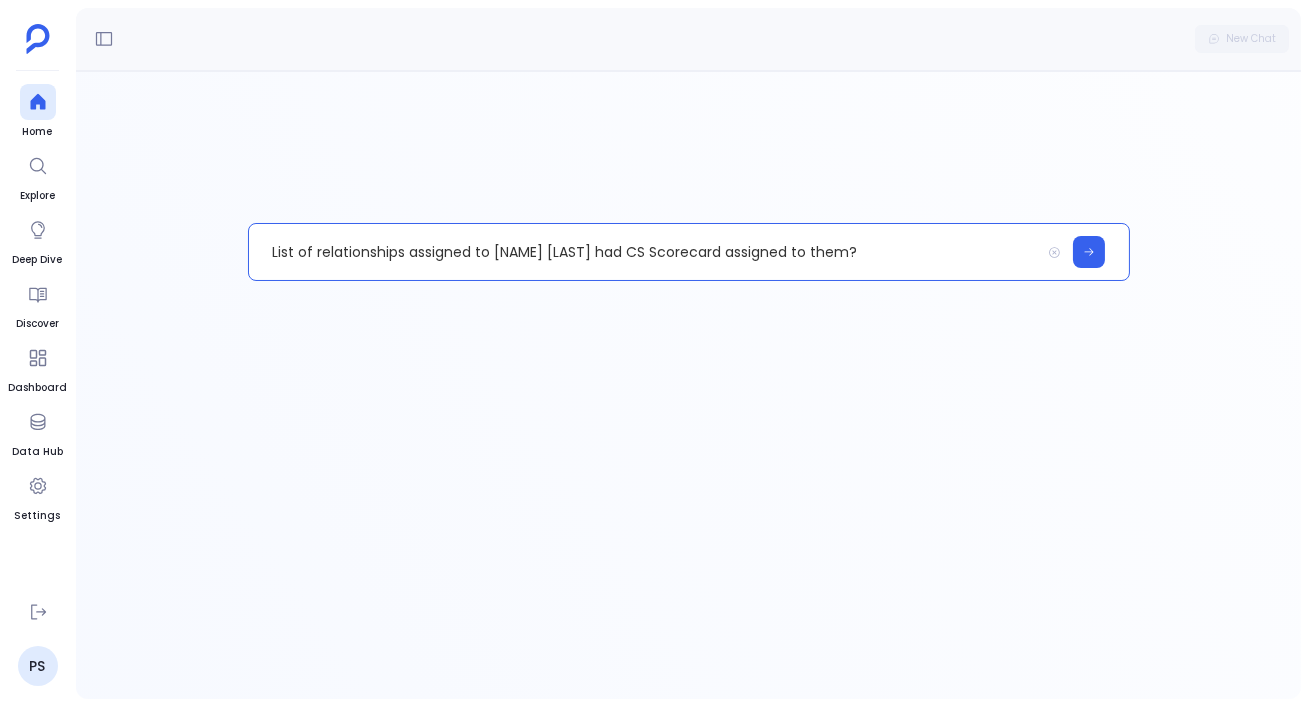click on "List of relationships assigned to [NAME] [LAST] had CS Scorecard assigned to them?" at bounding box center (644, 252) 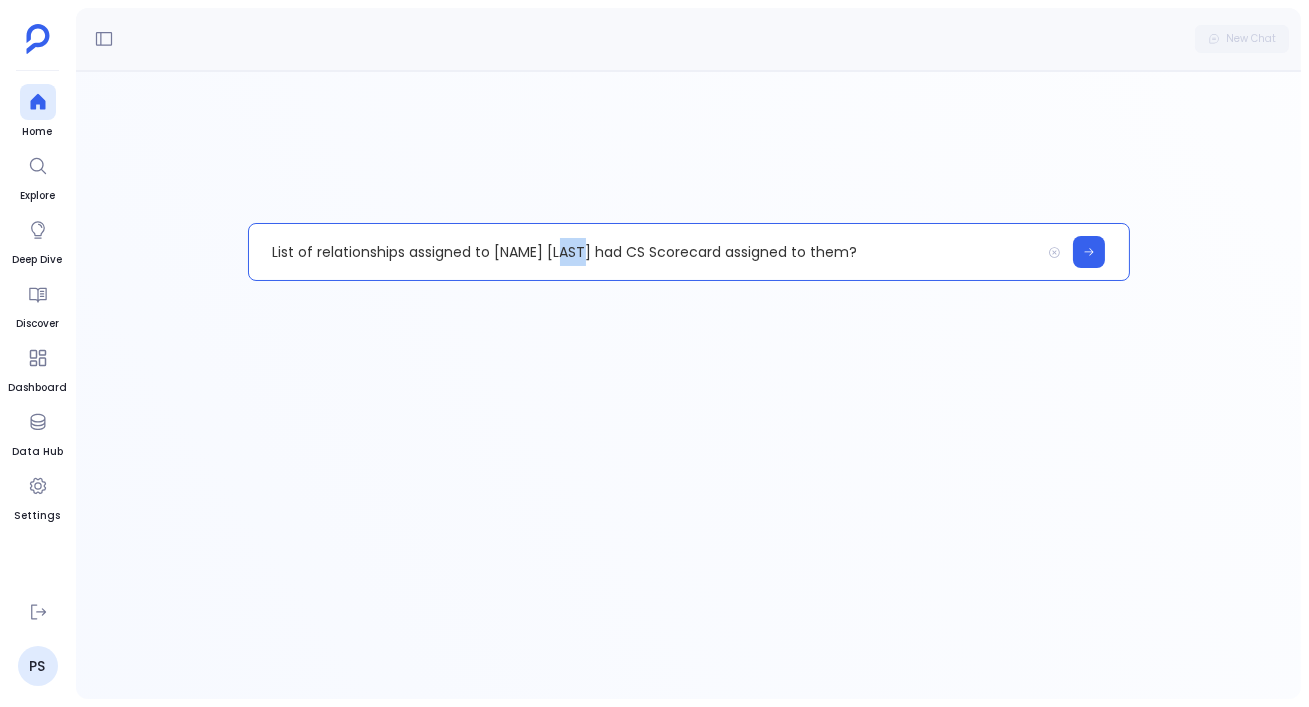 click on "List of relationships assigned to [NAME] [LAST] had CS Scorecard assigned to them?" at bounding box center (644, 252) 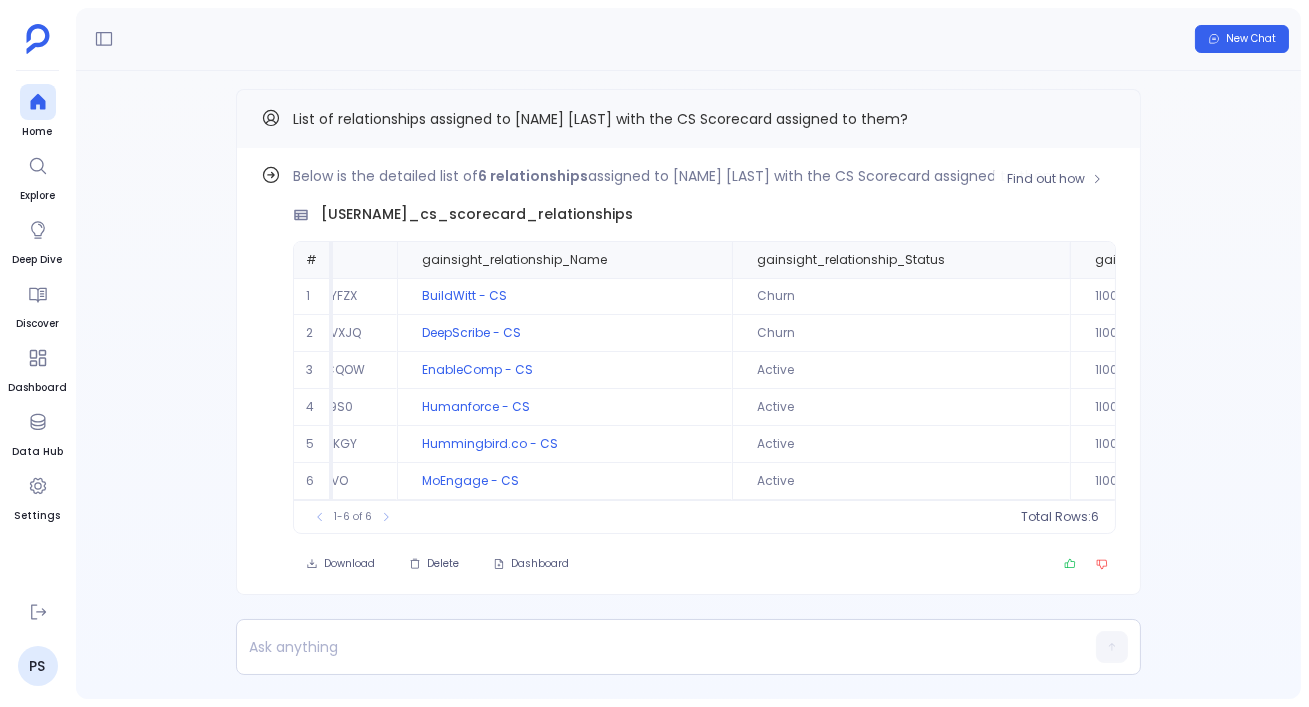 scroll, scrollTop: 0, scrollLeft: 0, axis: both 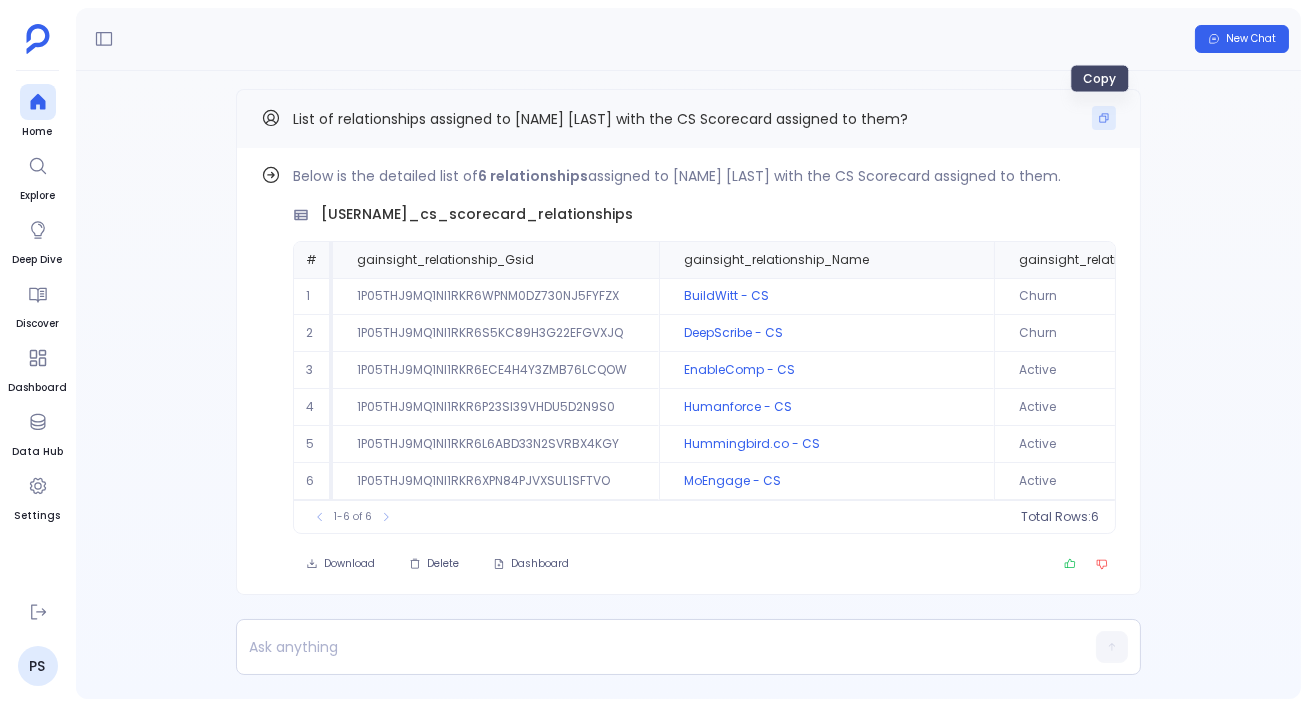 click at bounding box center [1104, 118] 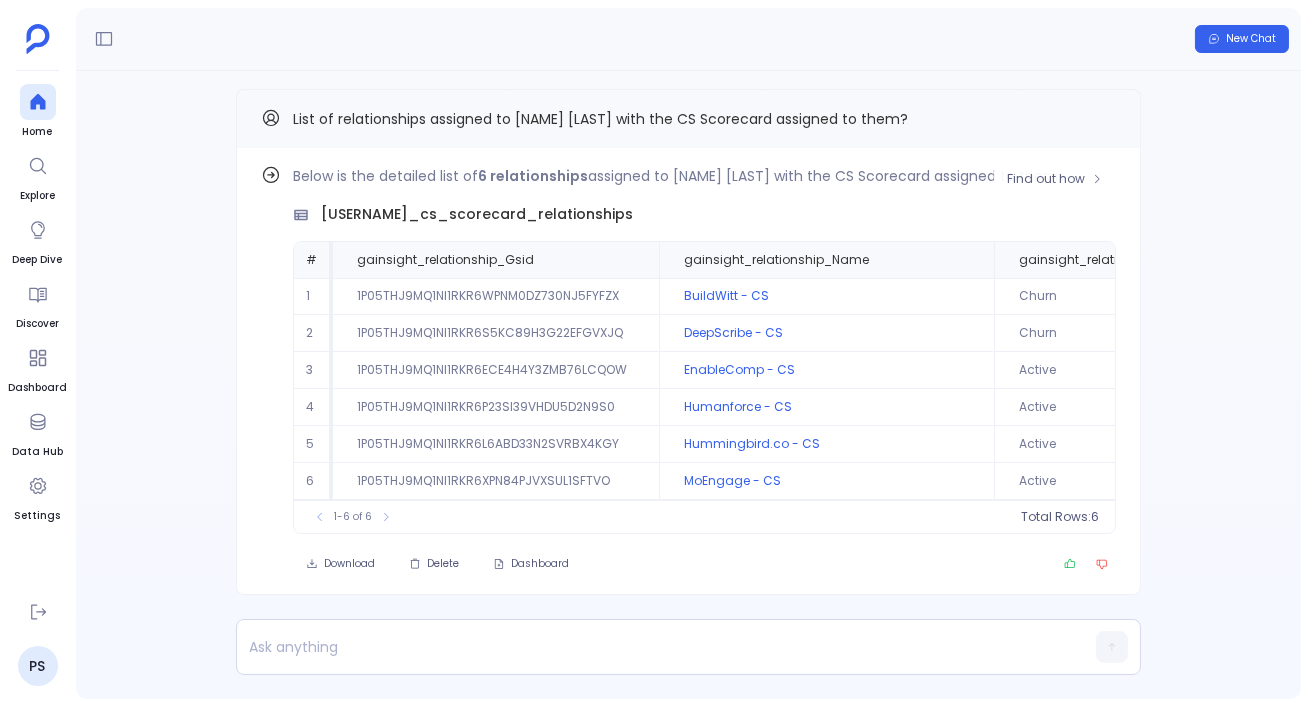 scroll, scrollTop: -9, scrollLeft: 0, axis: vertical 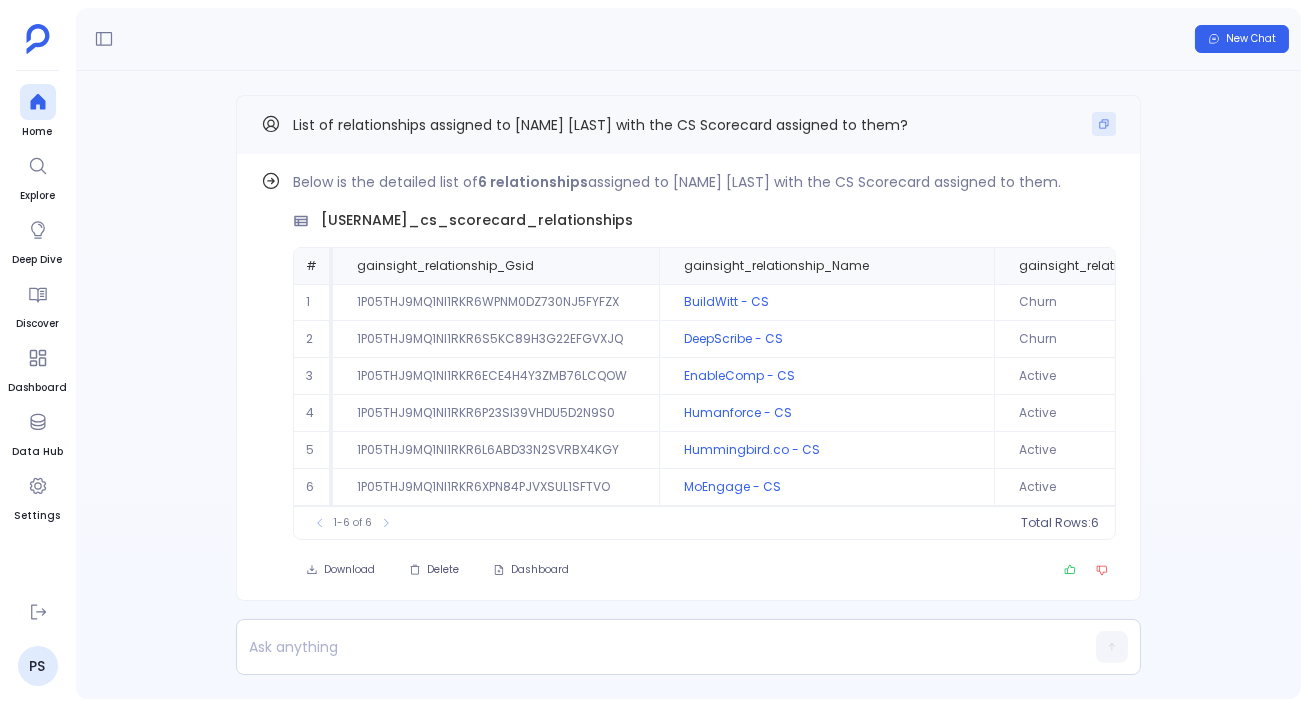 click at bounding box center (1104, 124) 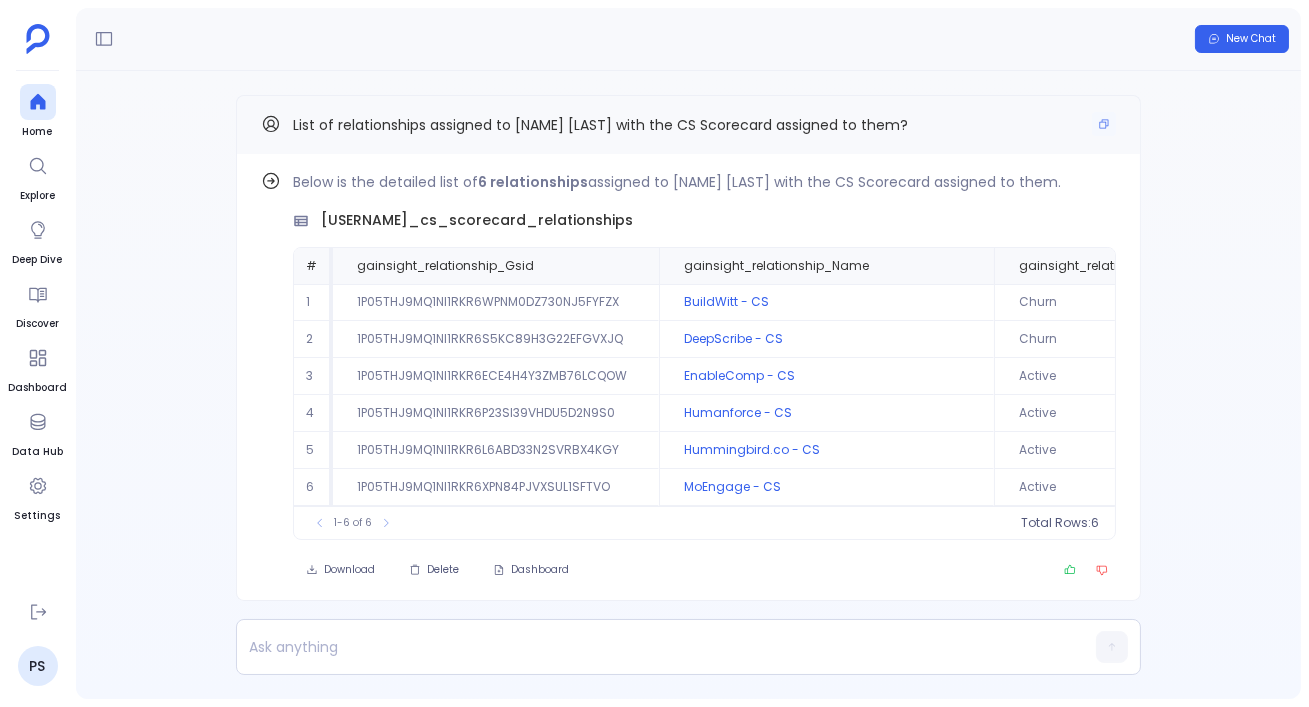 click on "List of relationships assigned to [NAME] [LAST] with the CS Scorecard assigned to them?" at bounding box center (600, 125) 